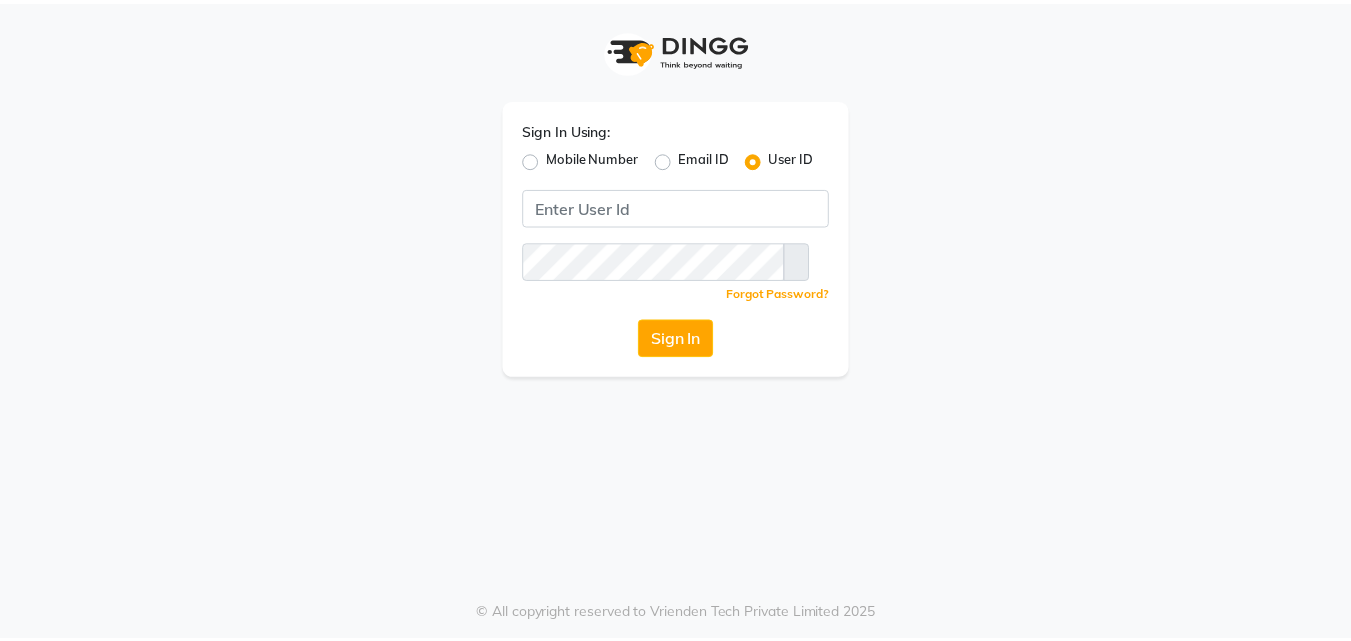 scroll, scrollTop: 0, scrollLeft: 0, axis: both 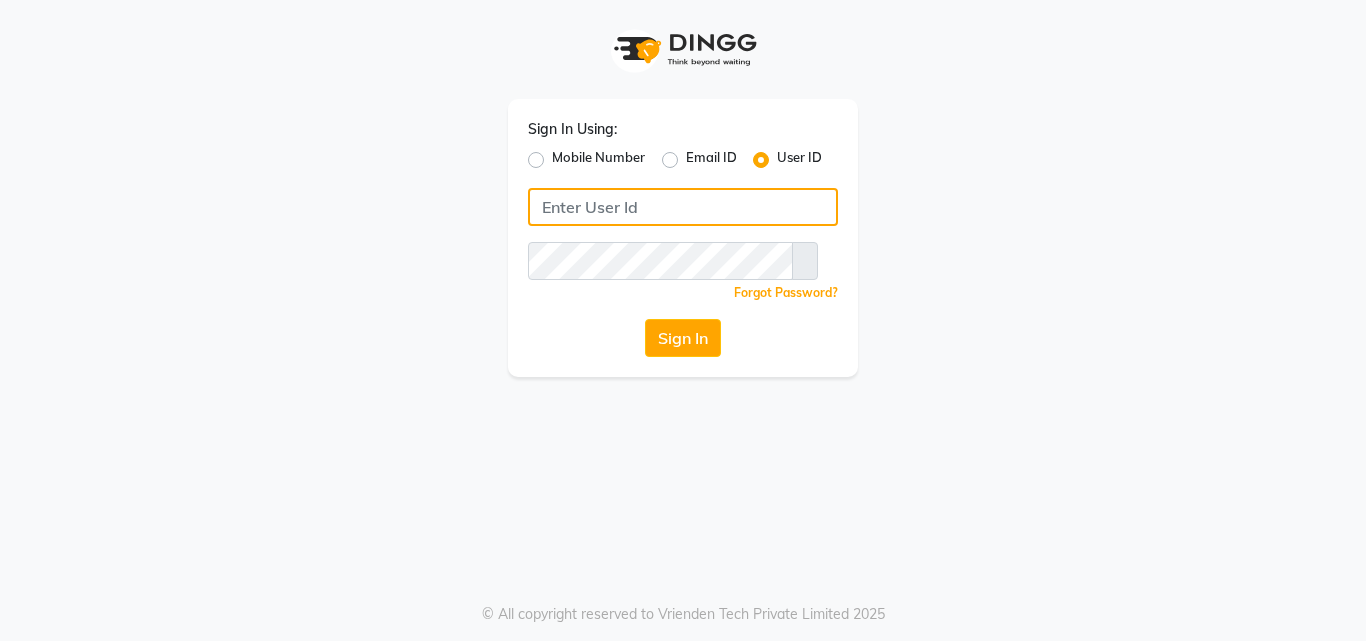 type on "[NAME]" 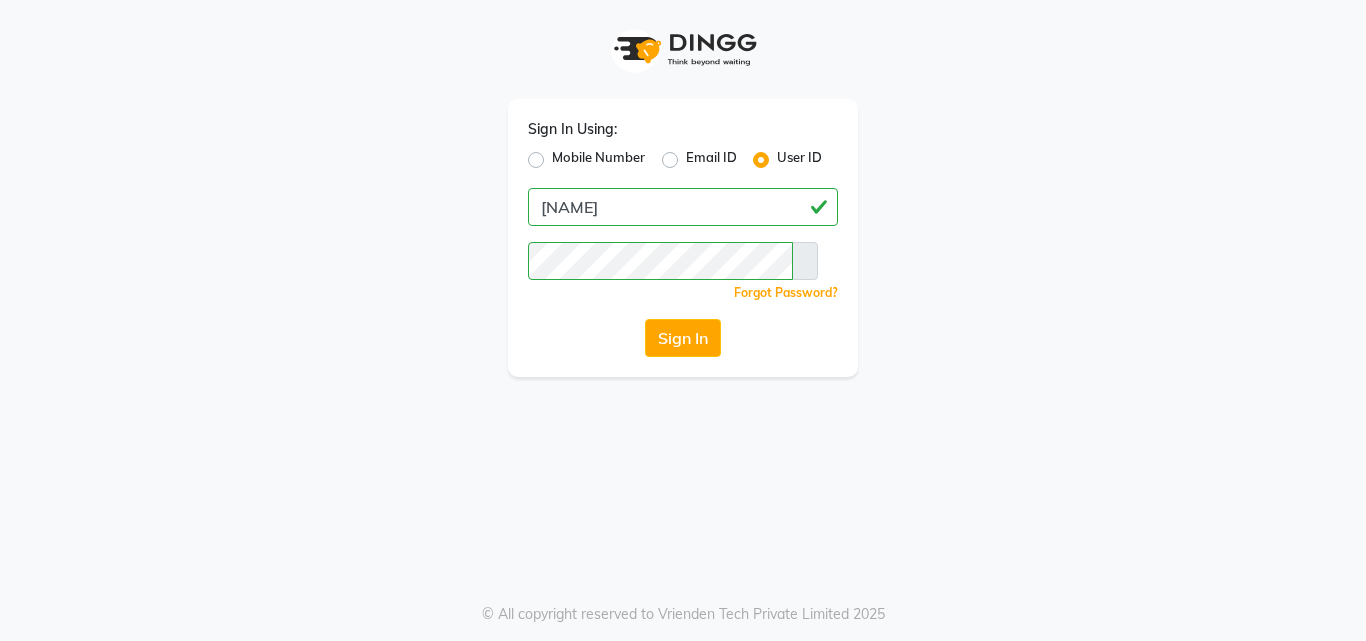 click at bounding box center (805, 261) 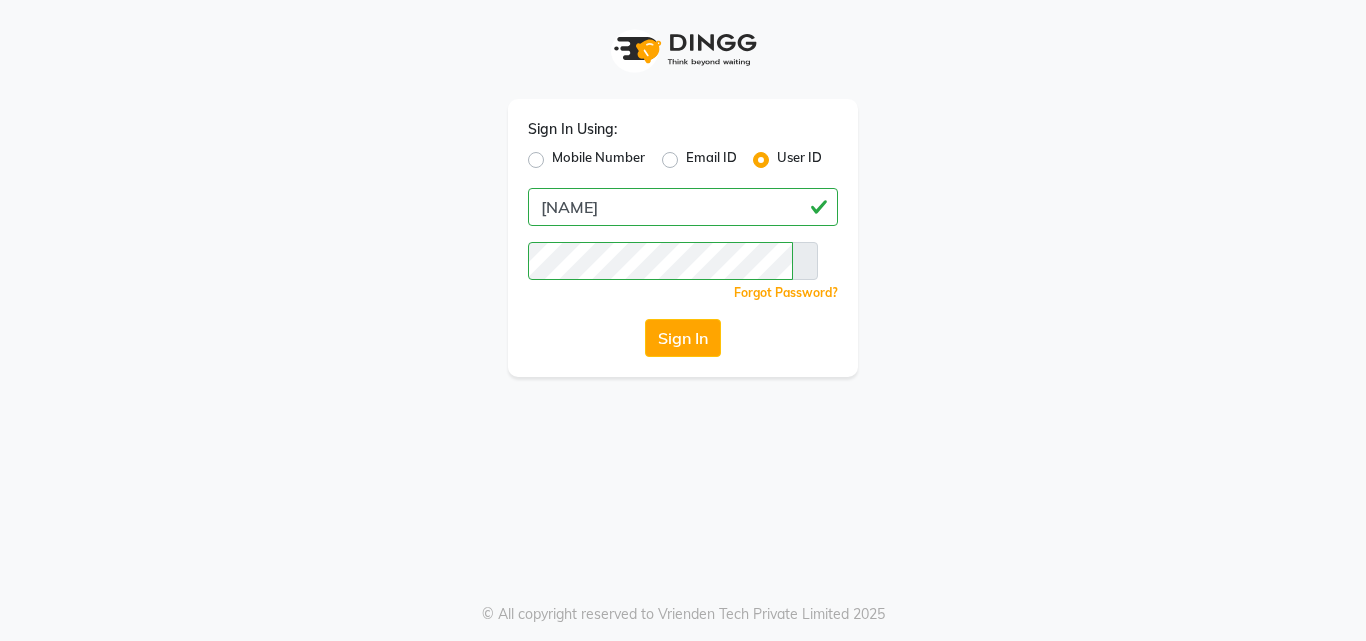 click at bounding box center (805, 261) 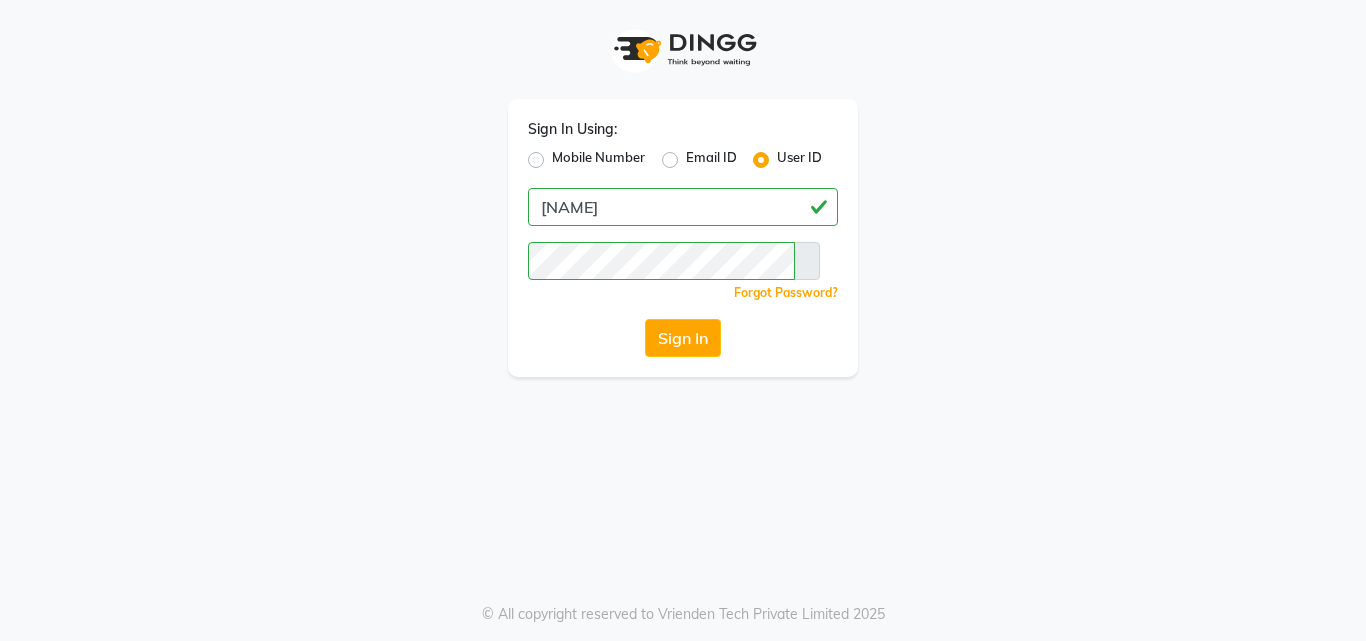 click at bounding box center [807, 261] 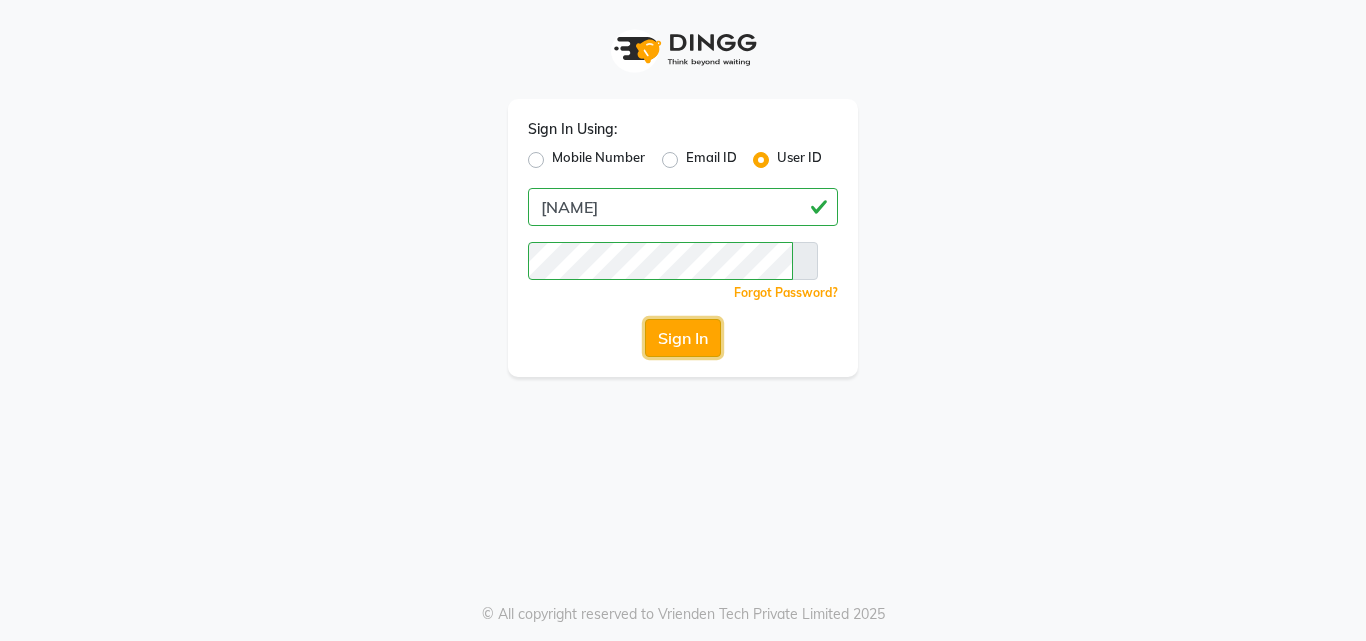 click on "Sign In" at bounding box center [683, 338] 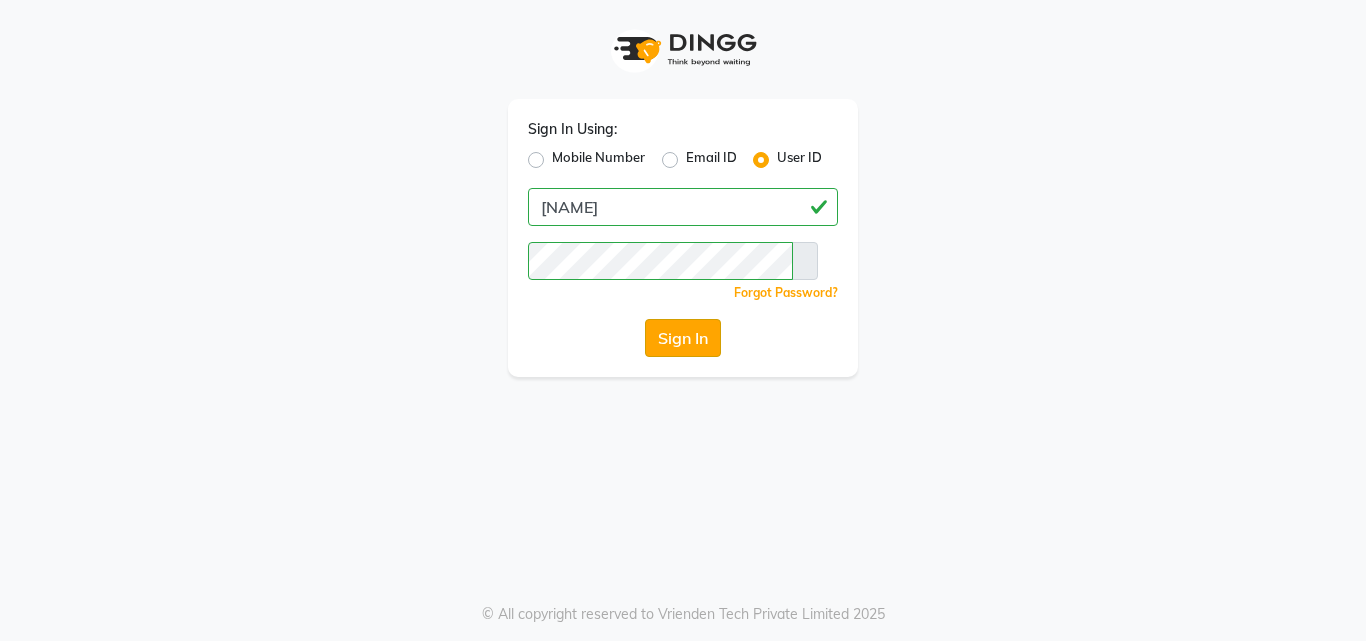 click on "Sign In" at bounding box center [683, 338] 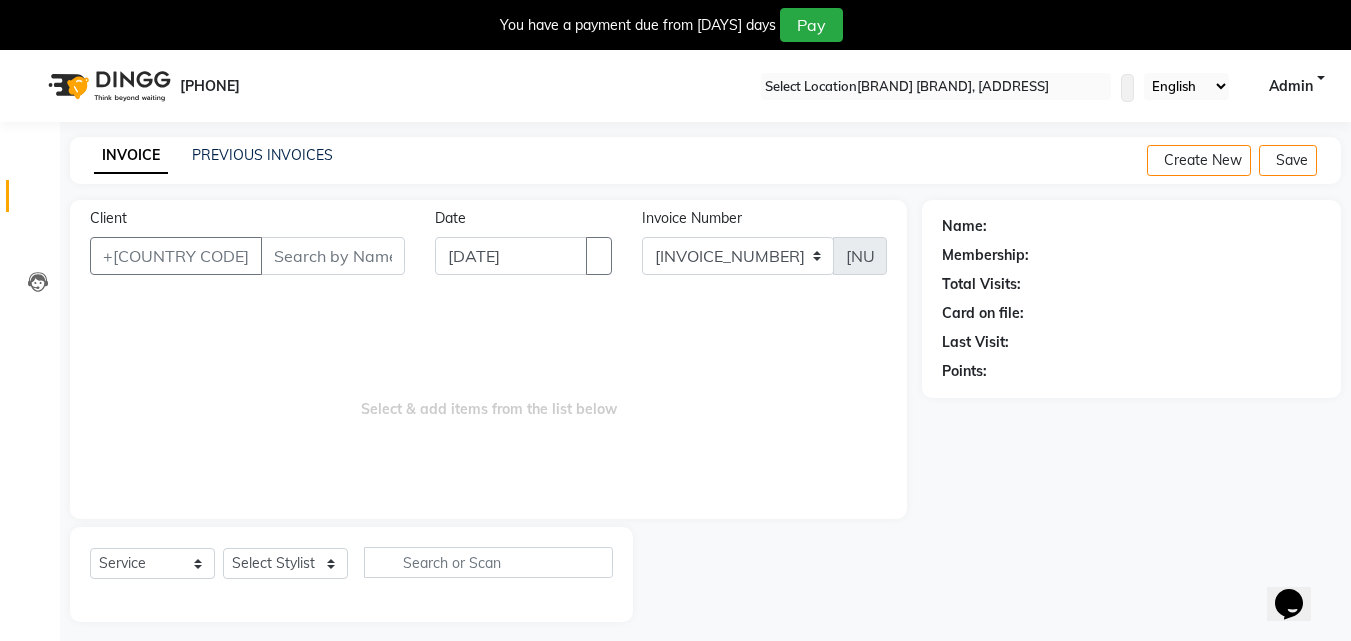 scroll, scrollTop: 0, scrollLeft: 0, axis: both 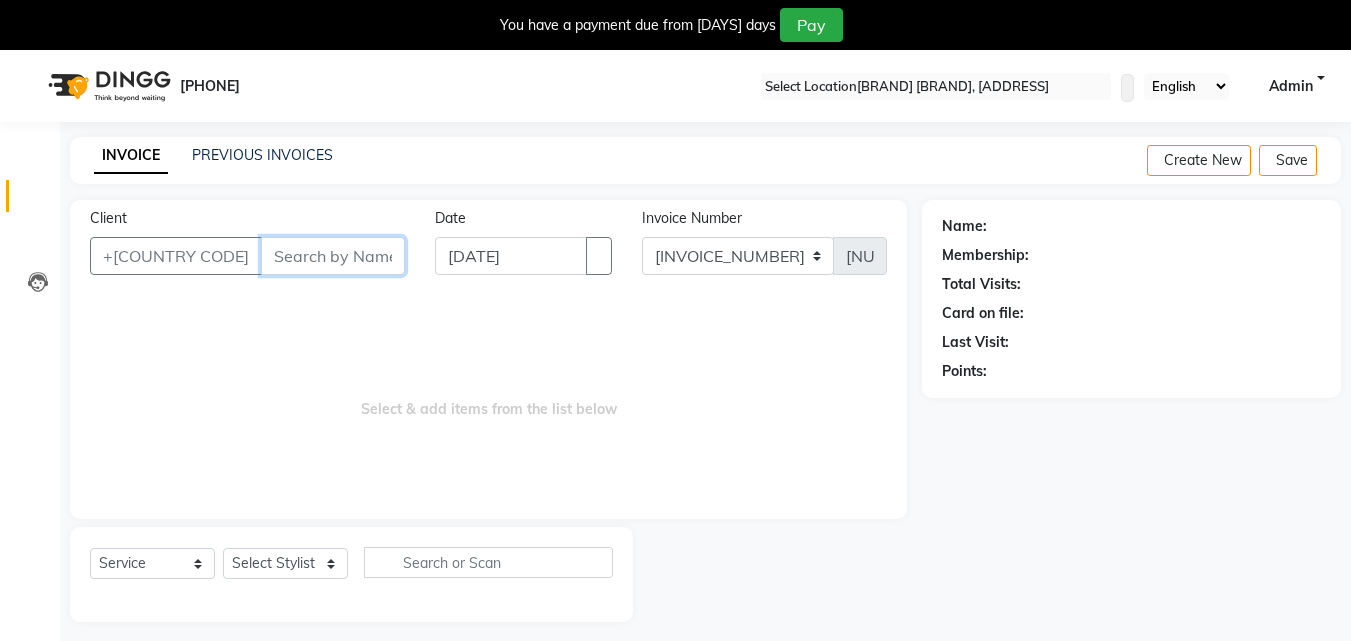 click on "Client" at bounding box center [333, 256] 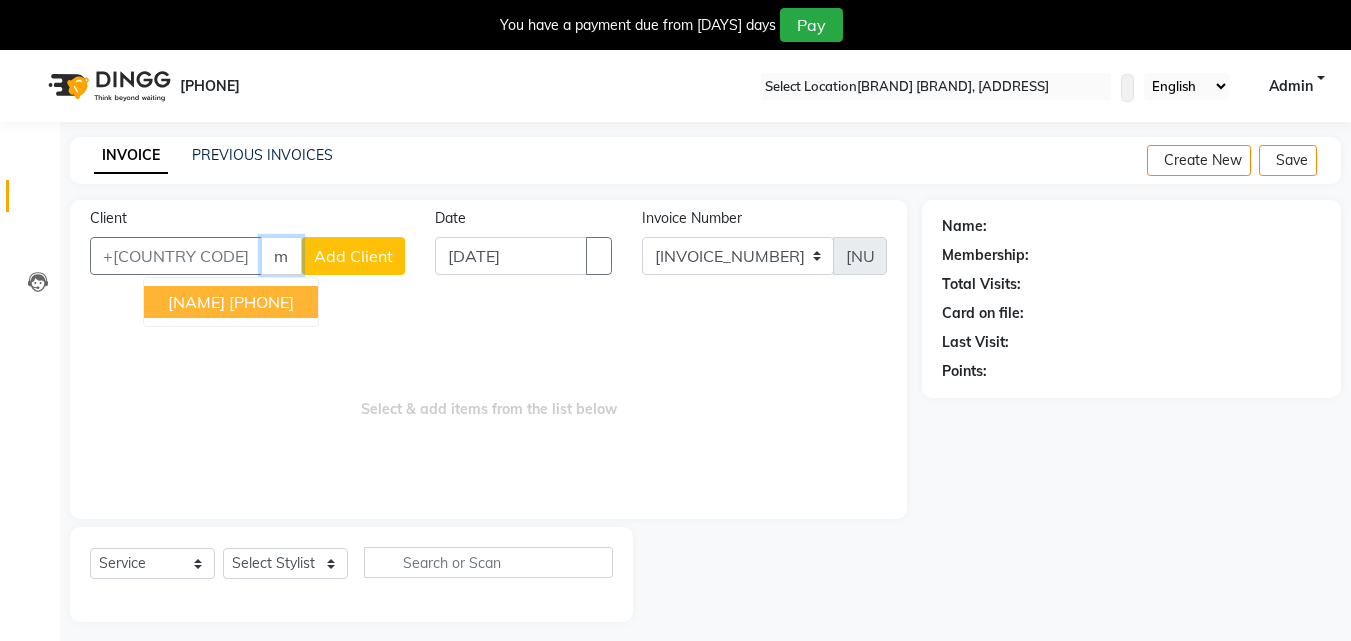 click on "mitt" at bounding box center [281, 256] 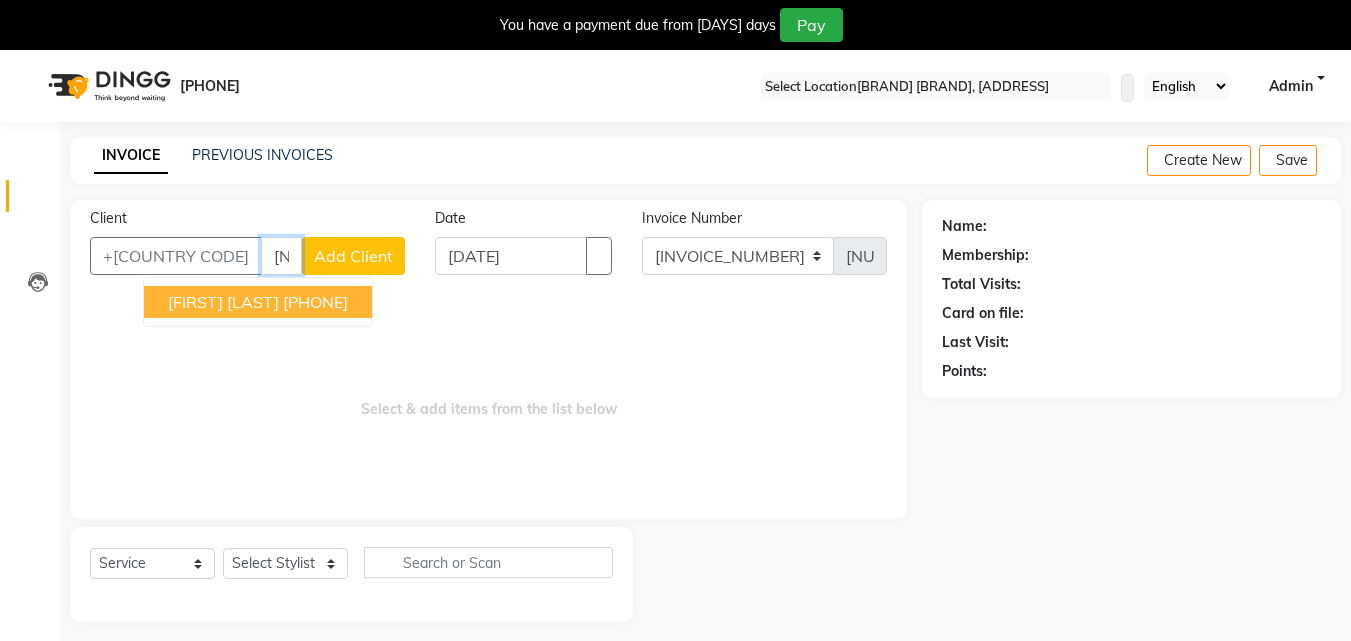 click on "[FIRST] [LAST]" at bounding box center (223, 302) 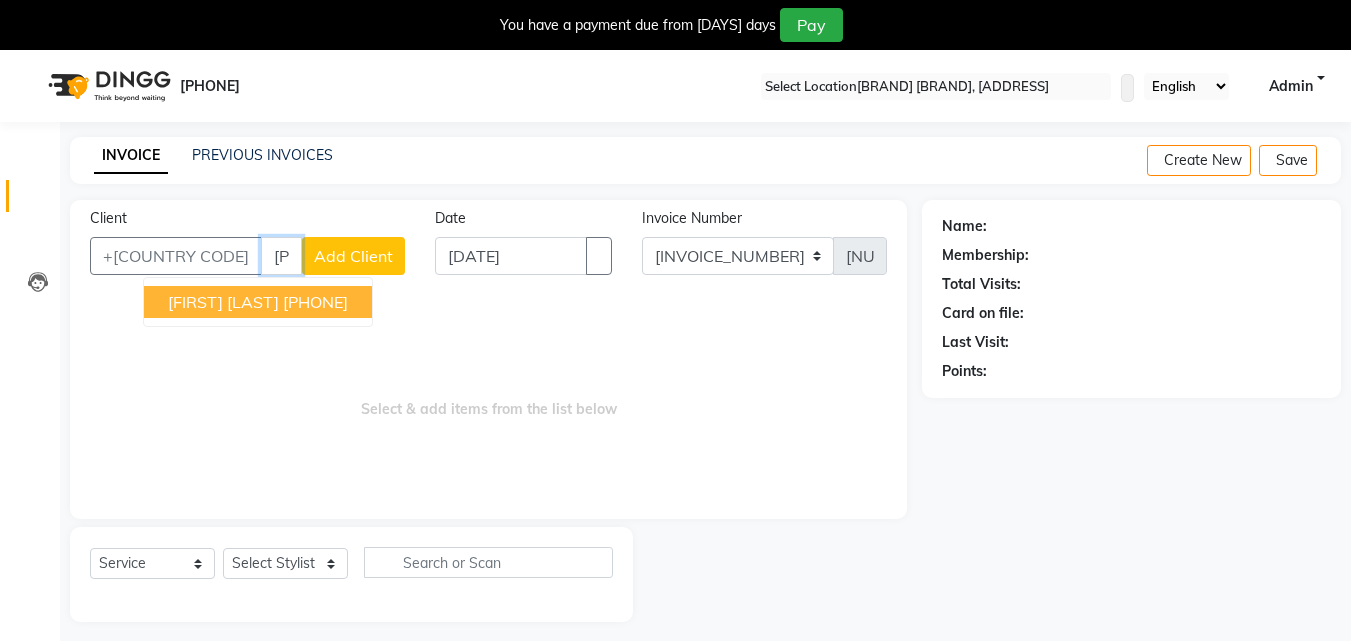 type on "[PHONE]" 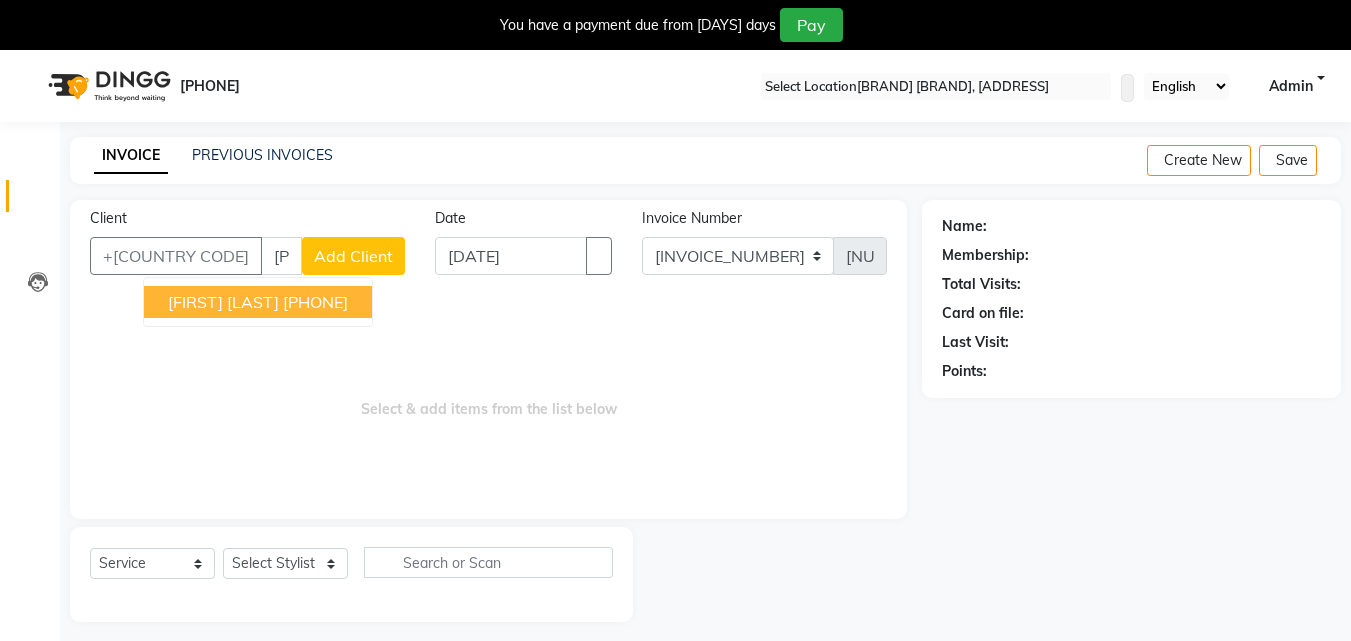 click on "Client +[COUNTRY_CODE] [PHONE] [NAME] [NAME] [PHONE] Add Client Date [DATE] Invoice Number [INVOICE_NUMBER] [INVOICE_NUMBER] [NUMBER] Select & add items from the list below" at bounding box center [488, 359] 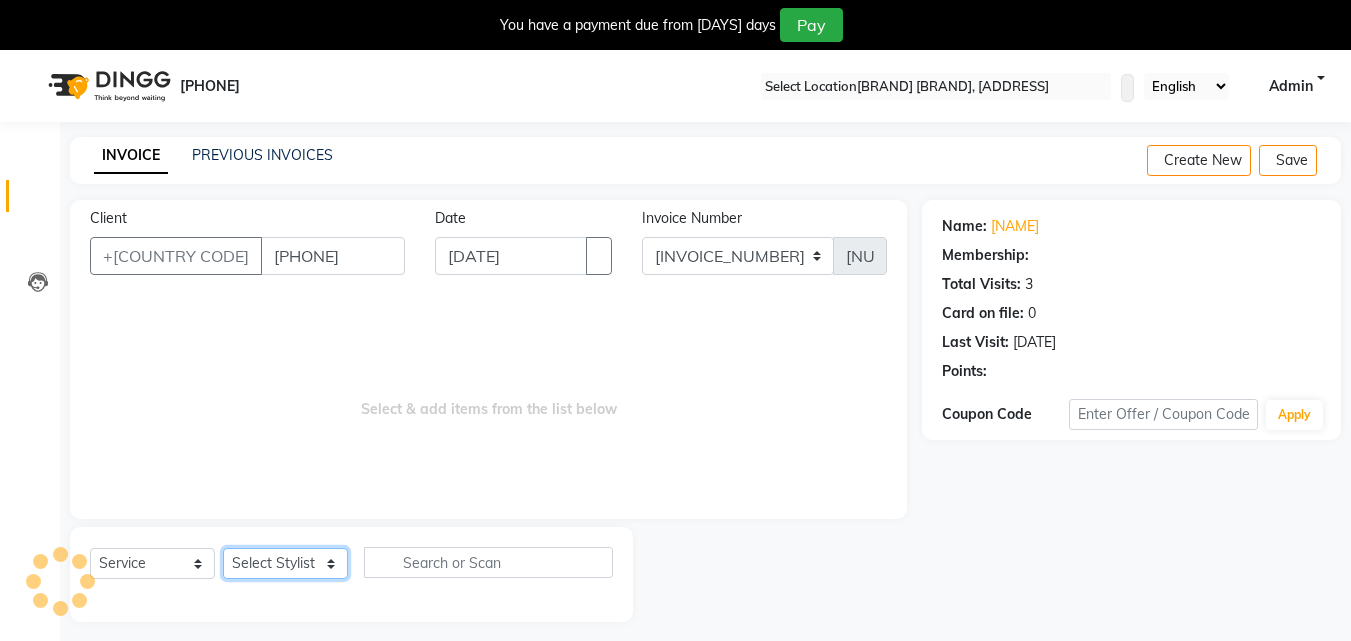 click on "Select Stylist [NAME] [NAME] [NAME] [NAME]" at bounding box center [285, 563] 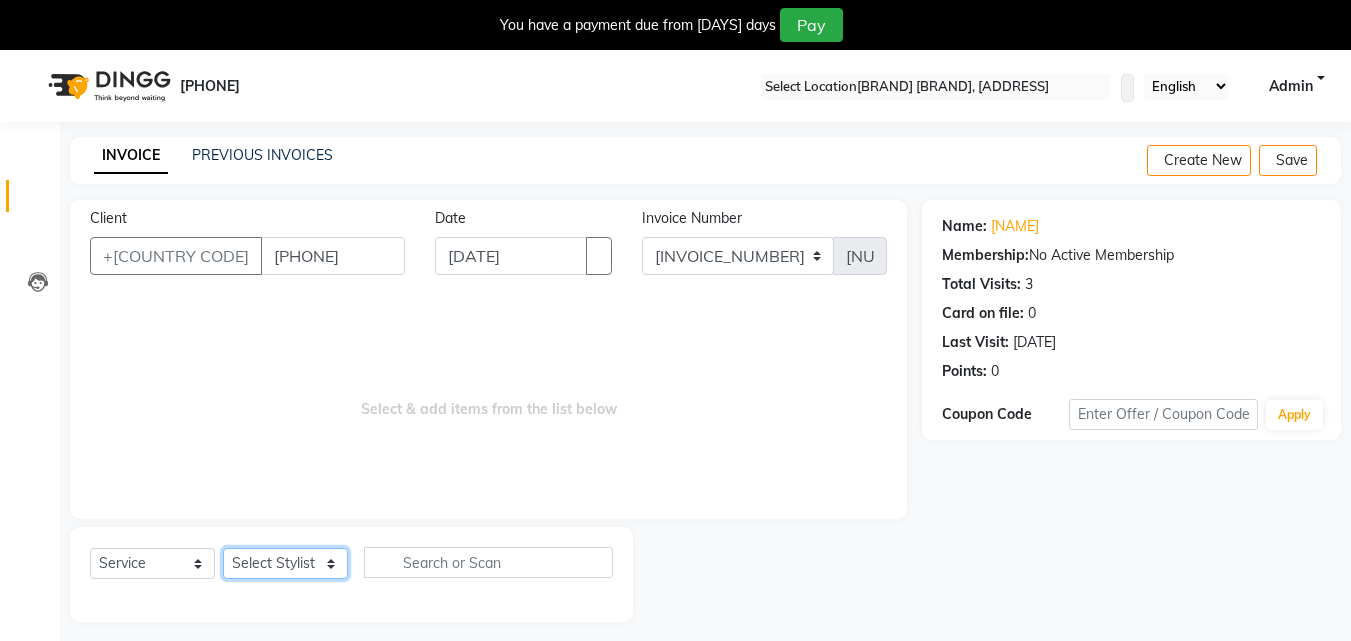 select on "54719" 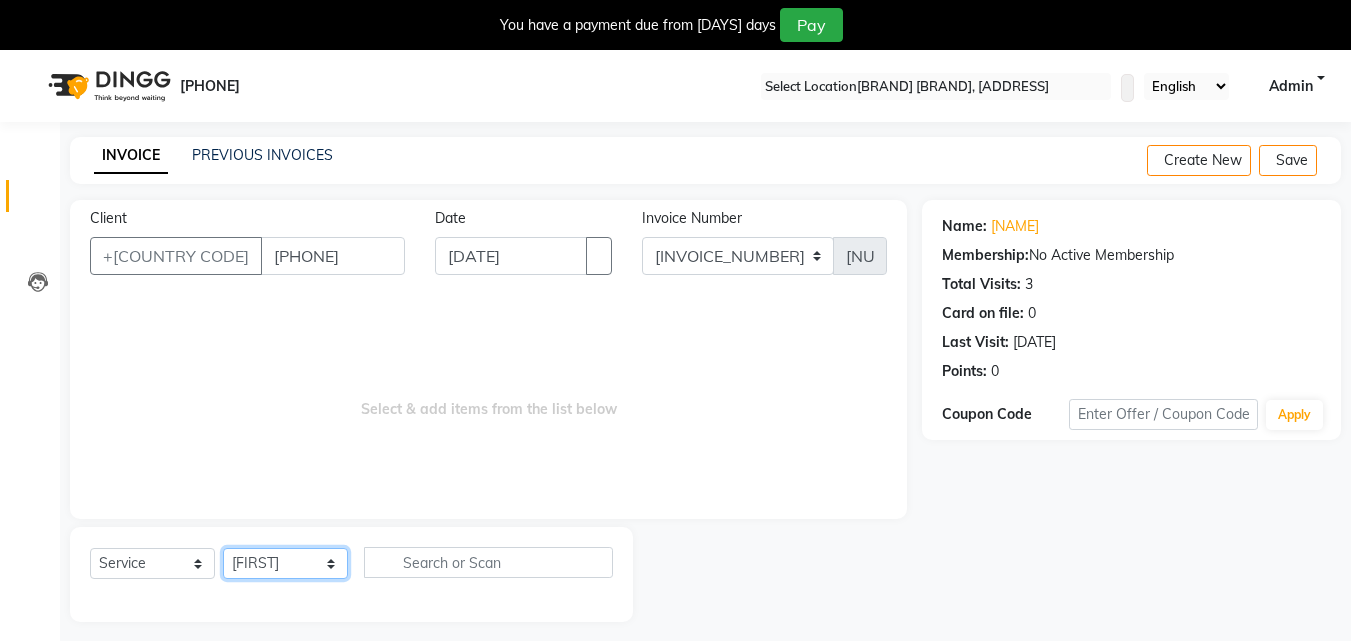 click on "Select Stylist [NAME] [NAME] [NAME] [NAME]" at bounding box center [285, 563] 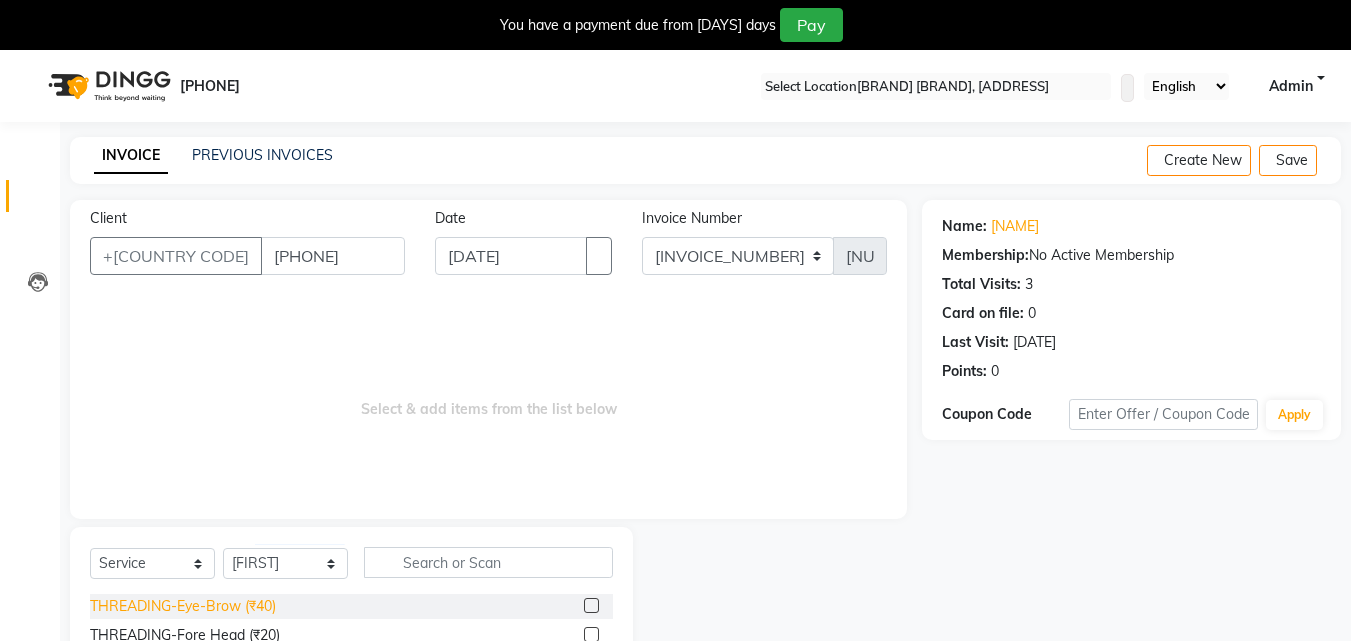 click on "THREADING-Eye-Brow (₹40)" at bounding box center [183, 606] 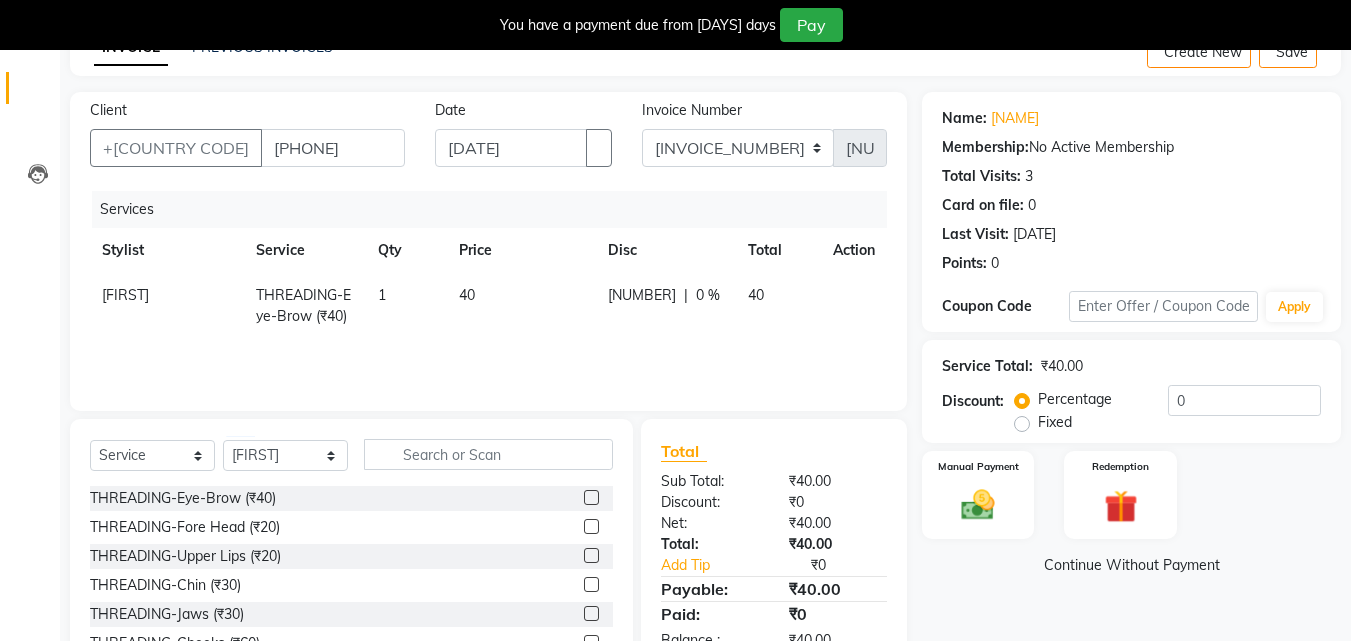 scroll, scrollTop: 210, scrollLeft: 0, axis: vertical 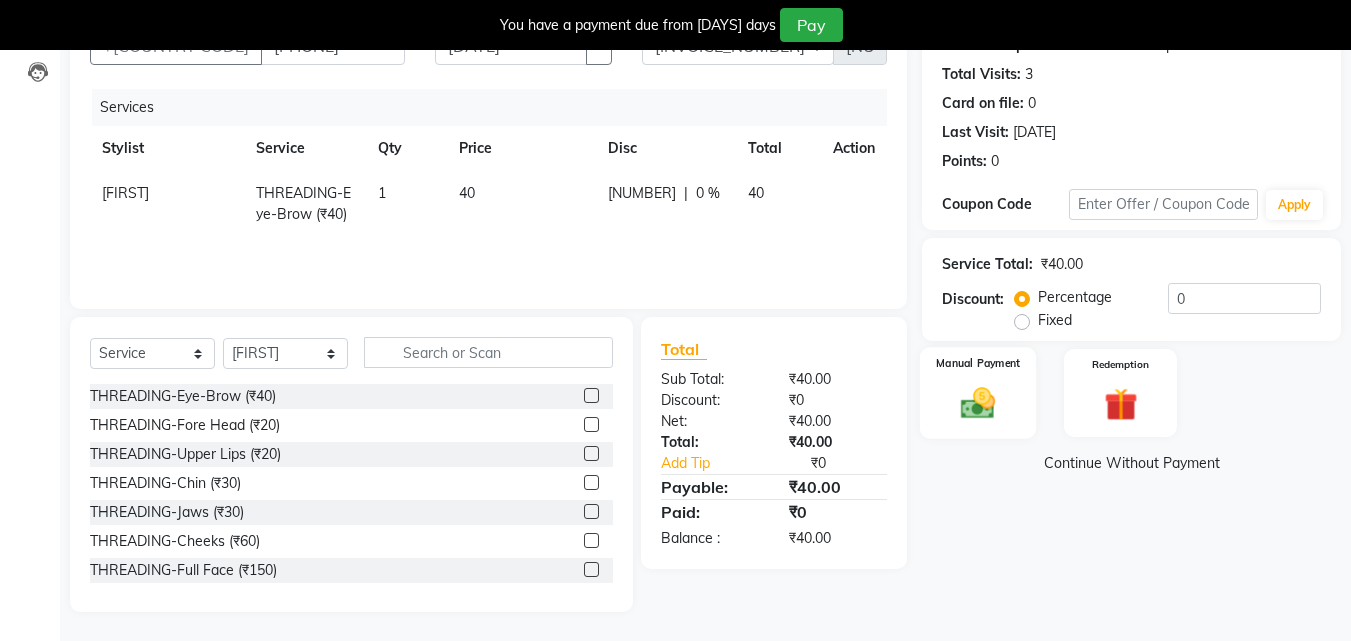 click at bounding box center (978, 403) 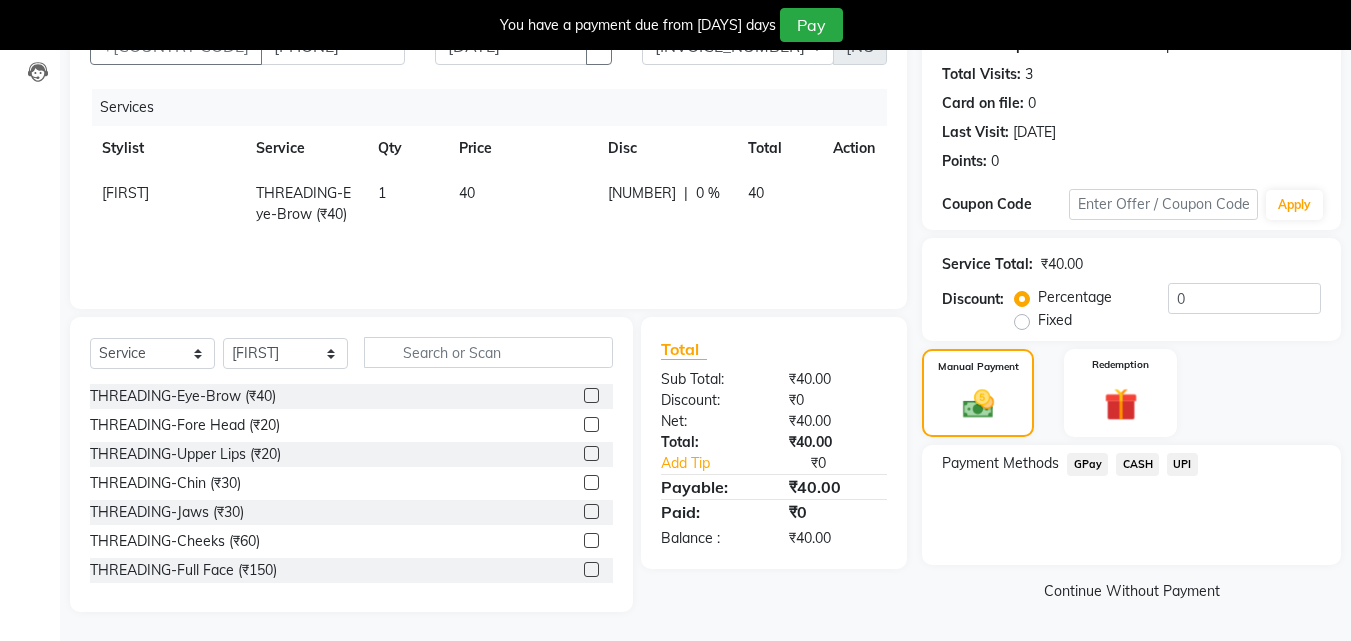 click on "CASH" at bounding box center (1087, 464) 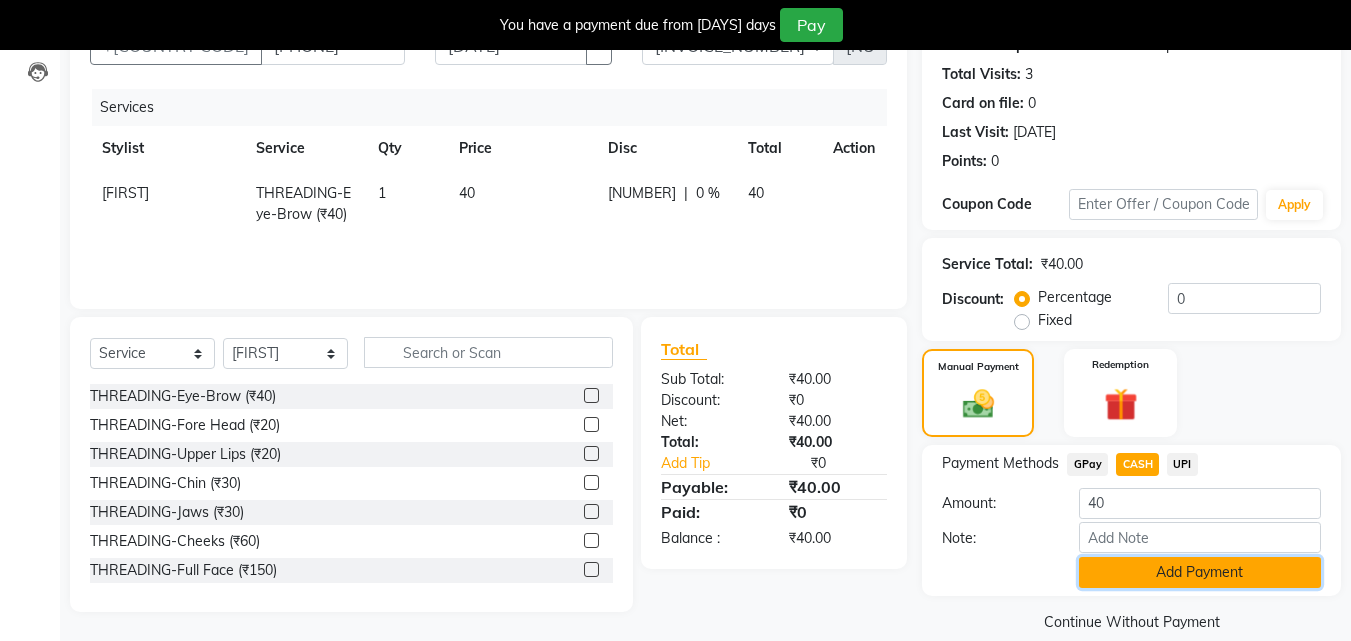 click on "Add Payment" at bounding box center [1200, 572] 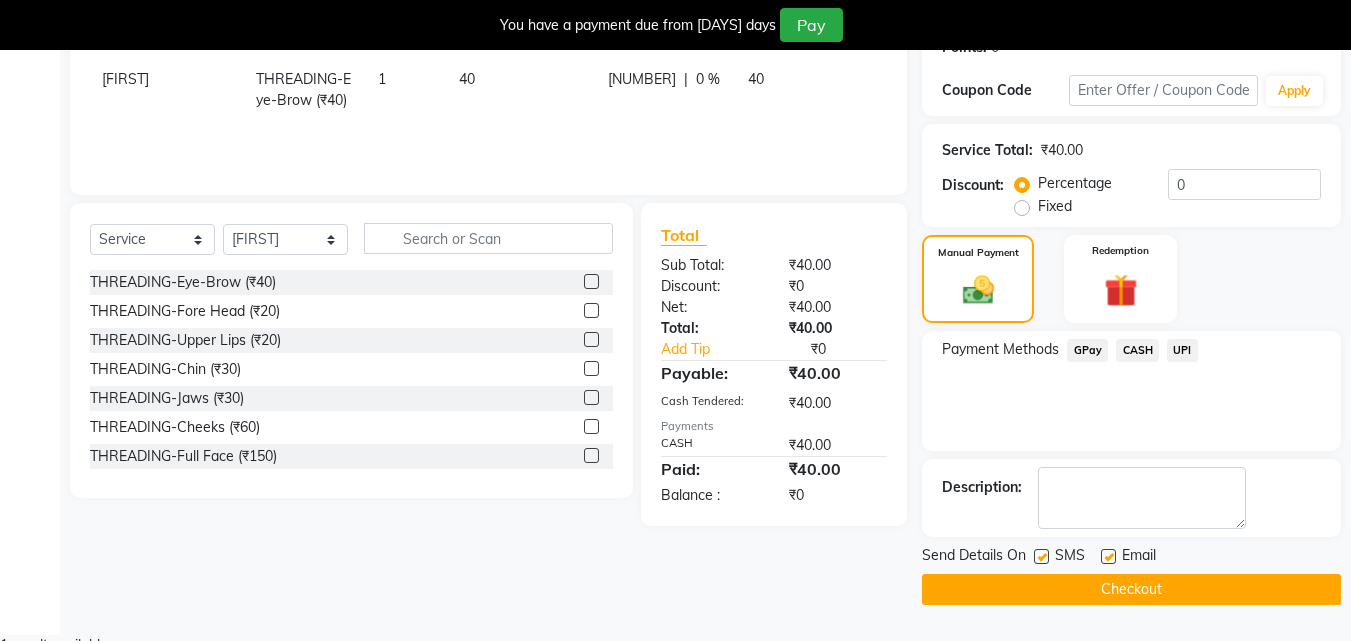 scroll, scrollTop: 325, scrollLeft: 0, axis: vertical 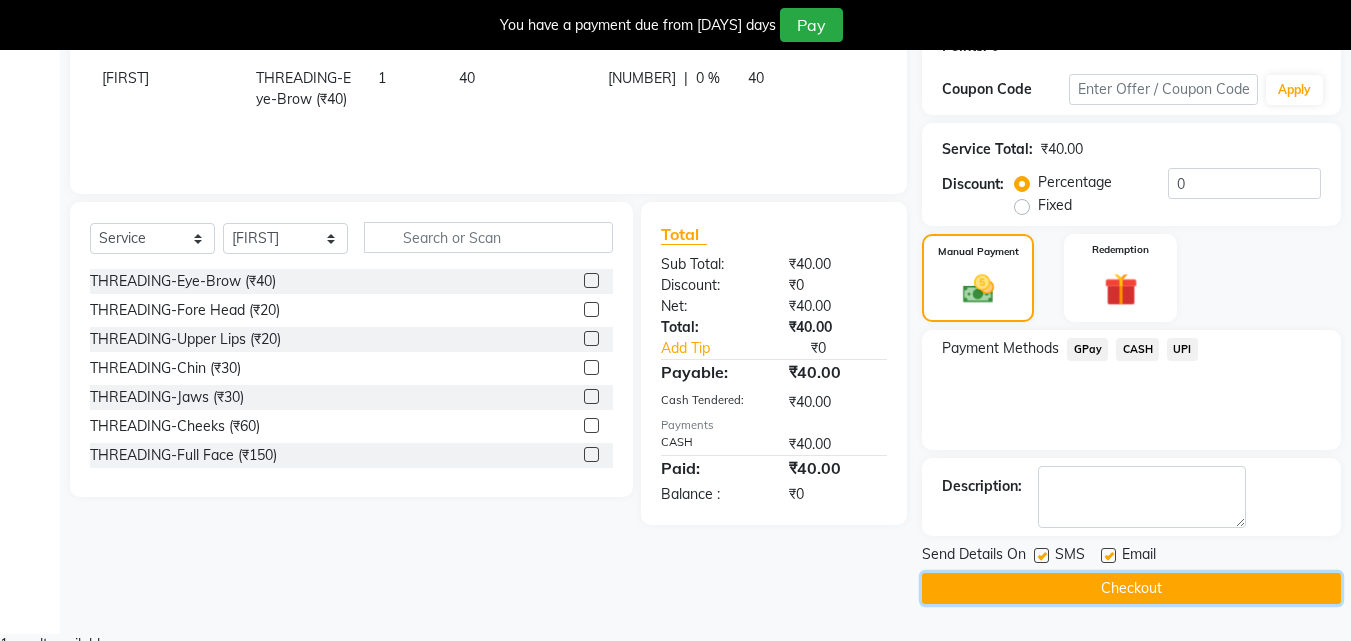 click on "Checkout" at bounding box center [1131, 588] 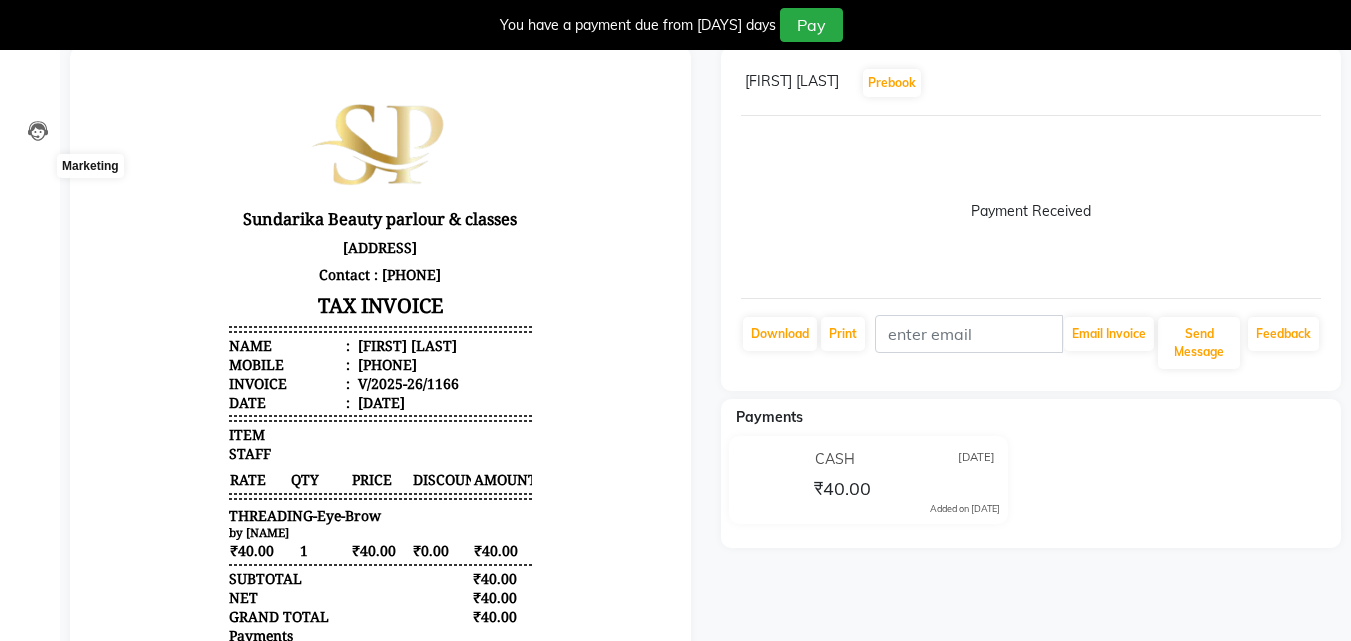 scroll, scrollTop: 0, scrollLeft: 0, axis: both 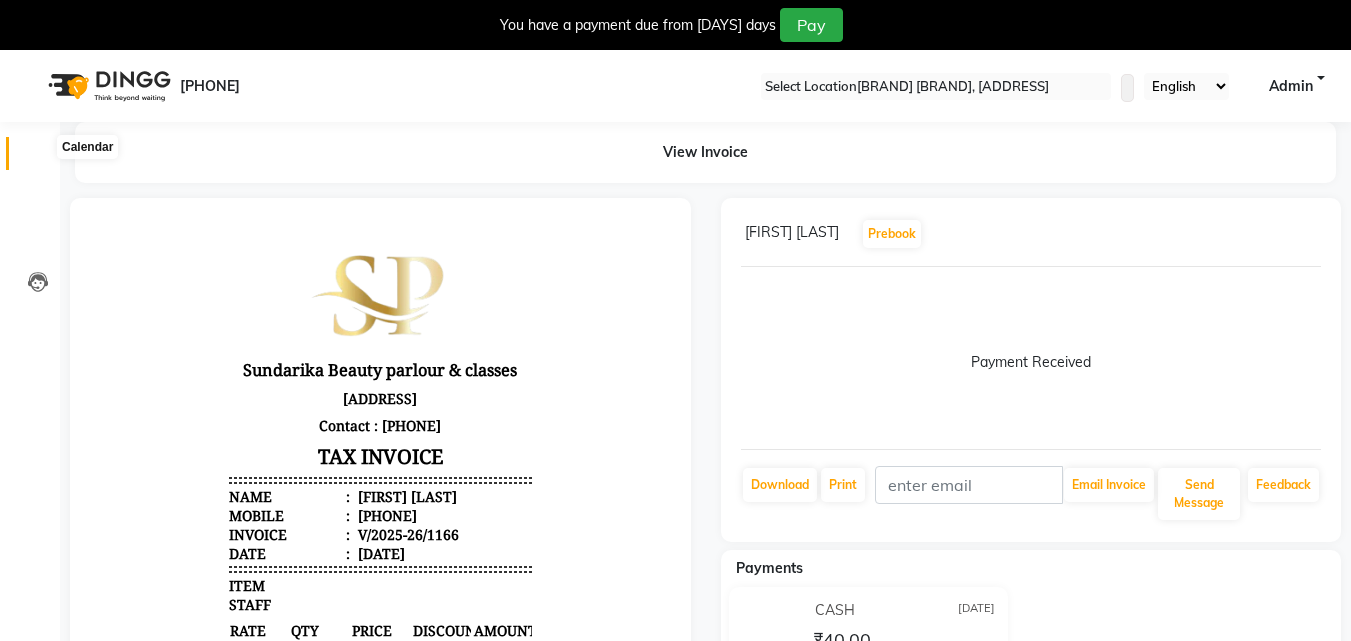 click at bounding box center [38, 158] 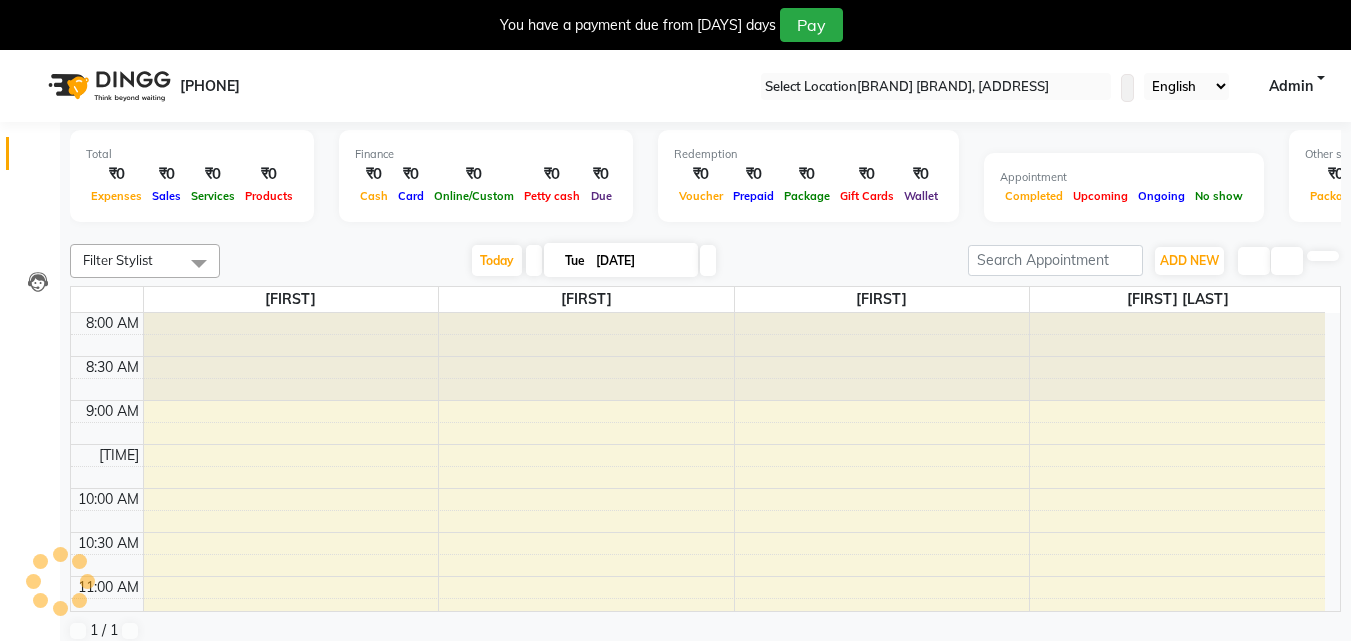 scroll, scrollTop: 0, scrollLeft: 0, axis: both 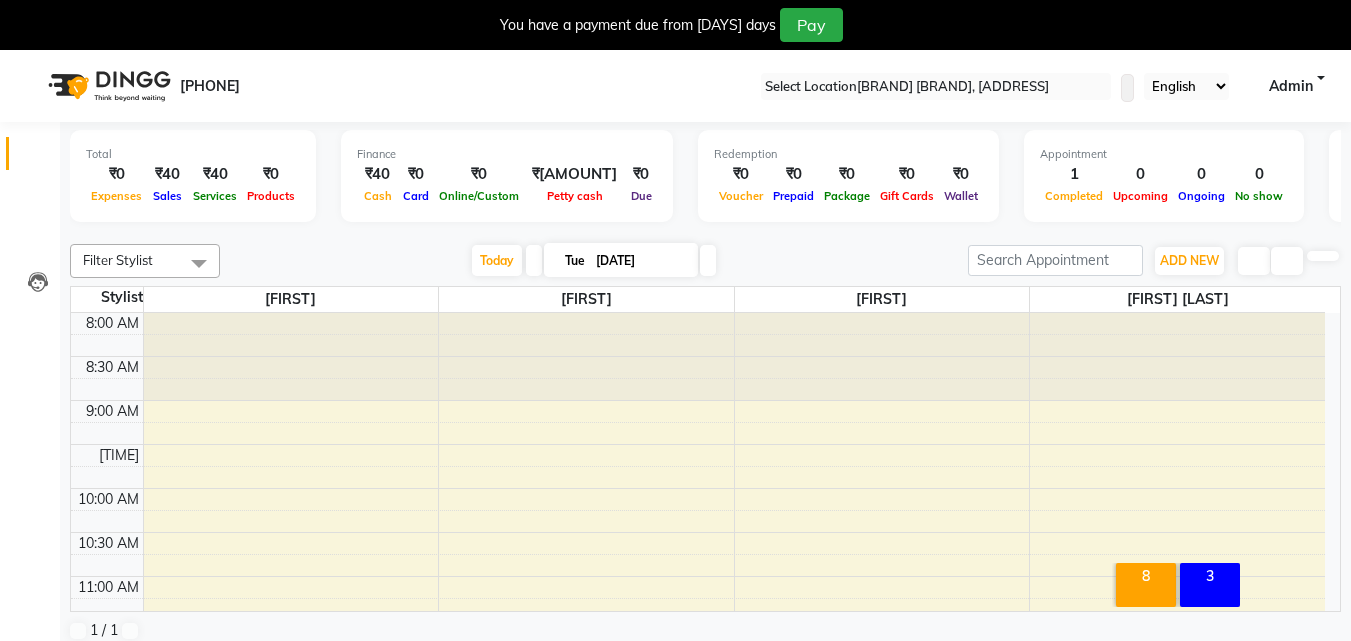 click at bounding box center [534, 260] 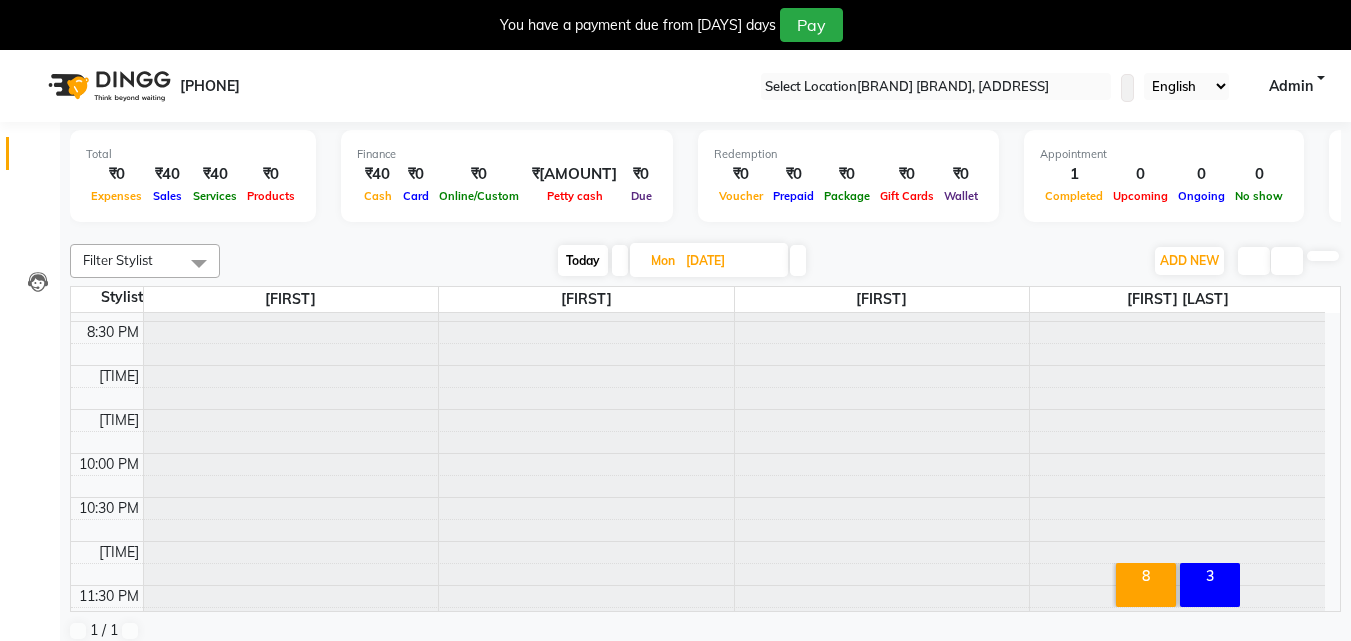 scroll, scrollTop: 1109, scrollLeft: 0, axis: vertical 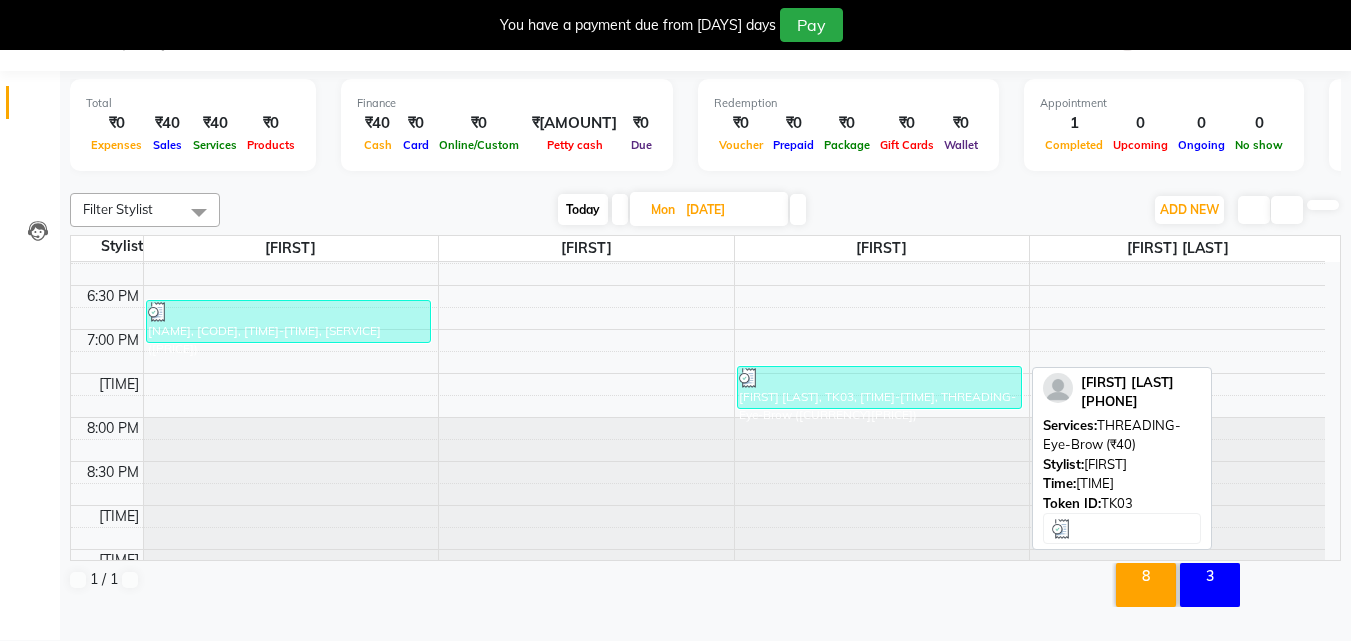 click on "[FIRST] [LAST], TK03, [TIME]-[TIME], THREADING-Eye-Brow ([CURRENCY][PRICE])" at bounding box center (288, 321) 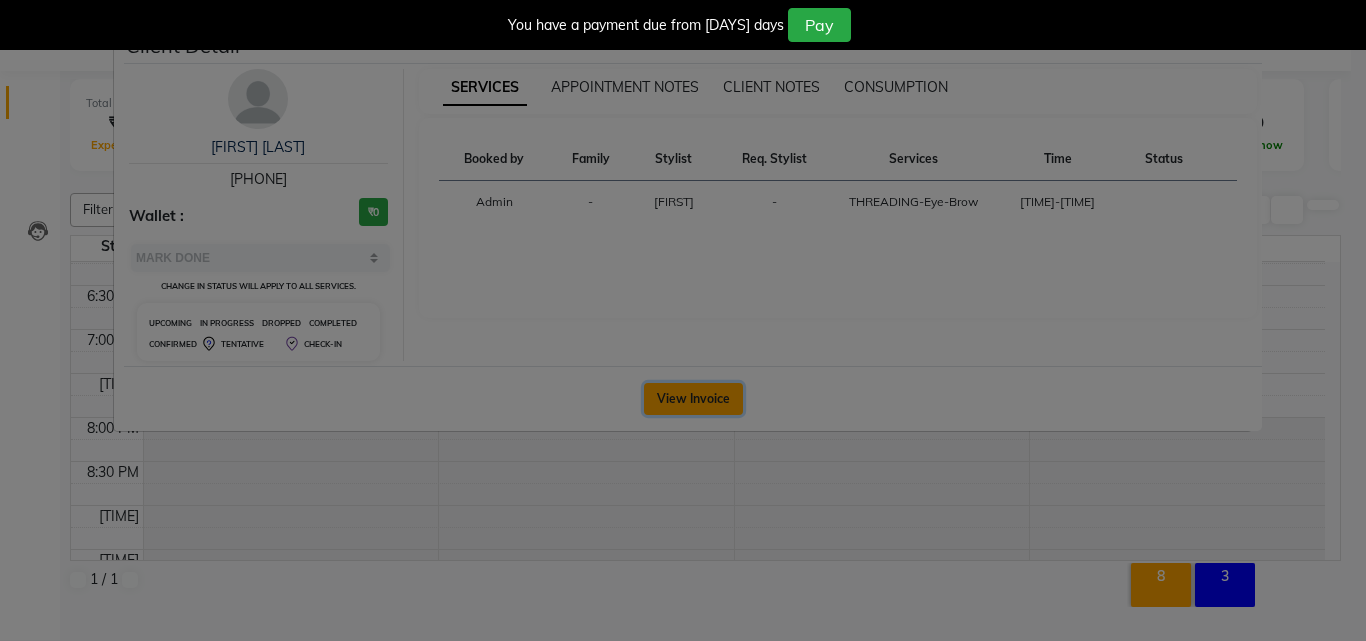 click on "View Invoice" at bounding box center (693, 399) 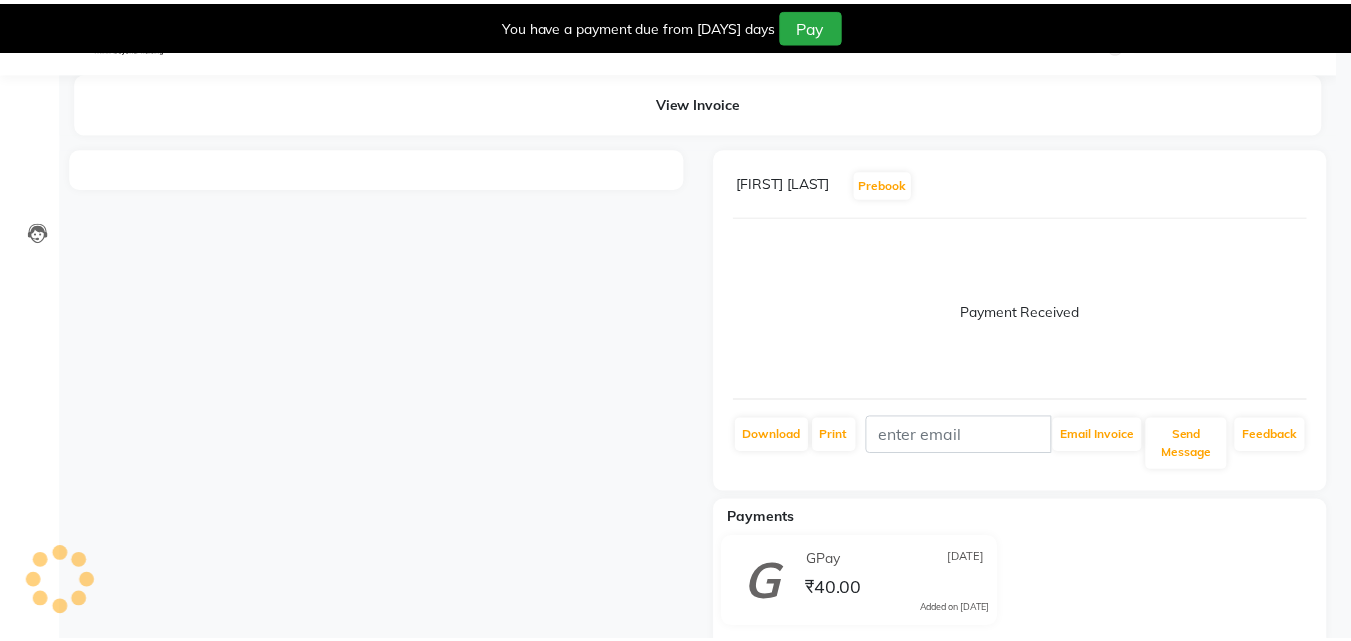 scroll, scrollTop: 51, scrollLeft: 0, axis: vertical 